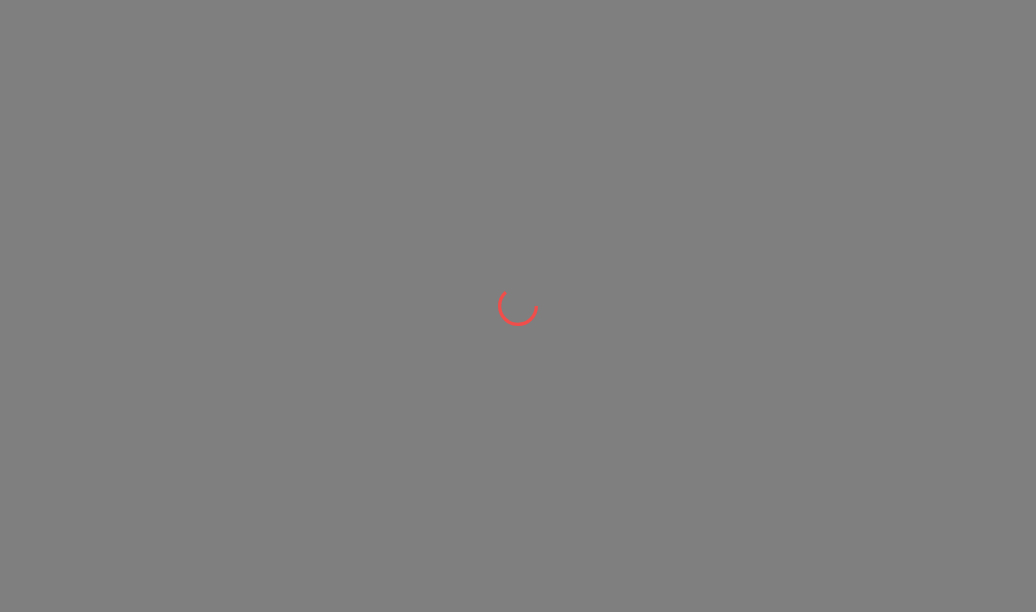 scroll, scrollTop: 0, scrollLeft: 0, axis: both 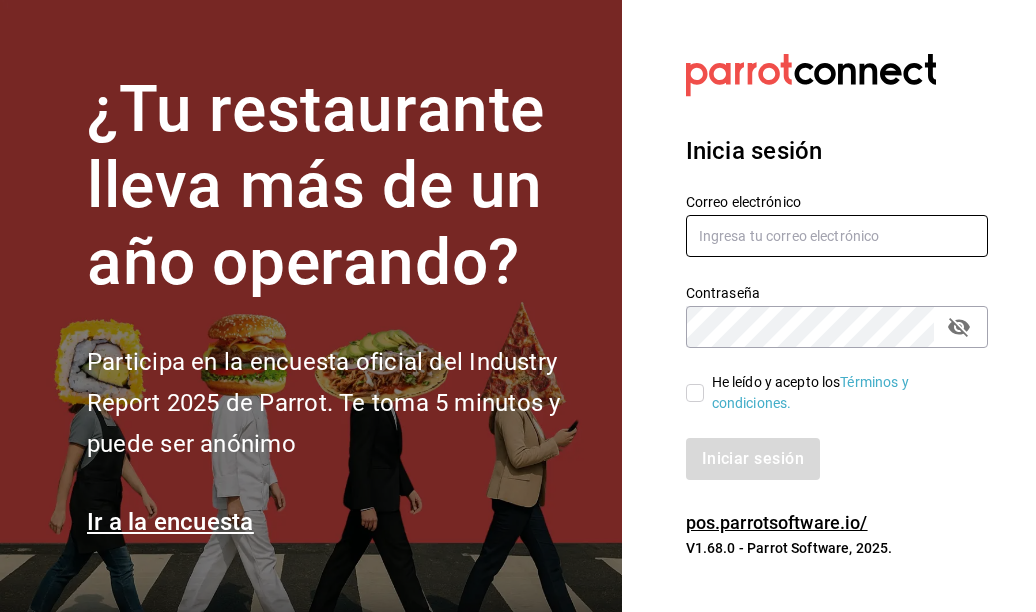 type on "eribetancourt@outlook.com" 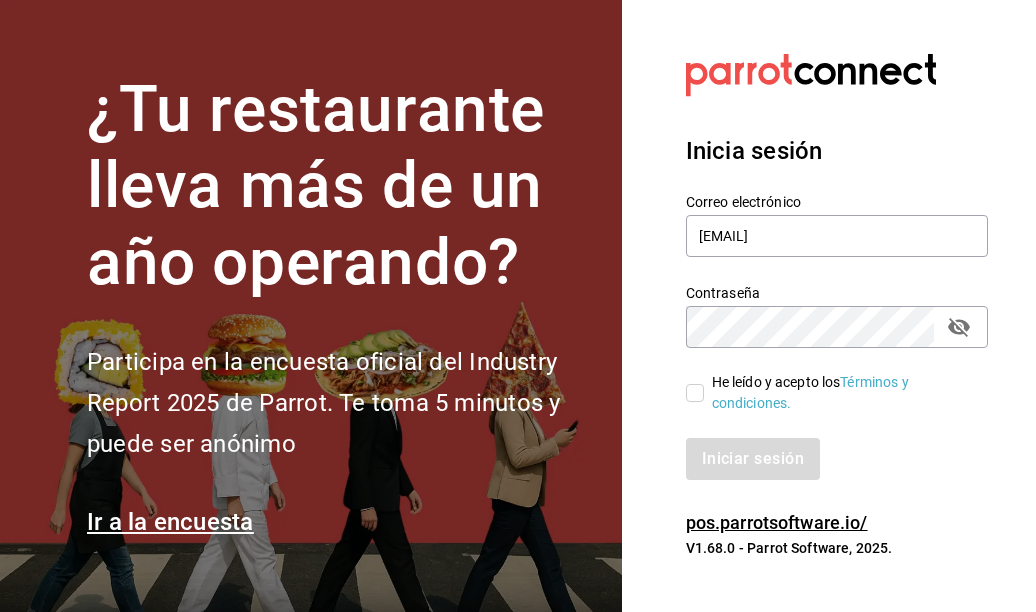 click on "He leído y acepto los  Términos y condiciones." at bounding box center [695, 393] 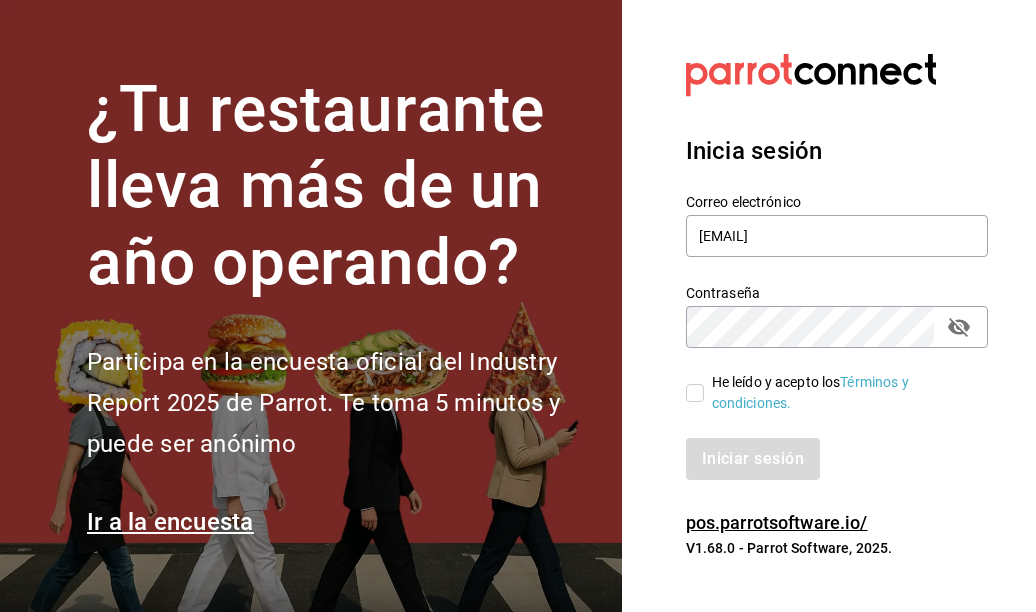 checkbox on "true" 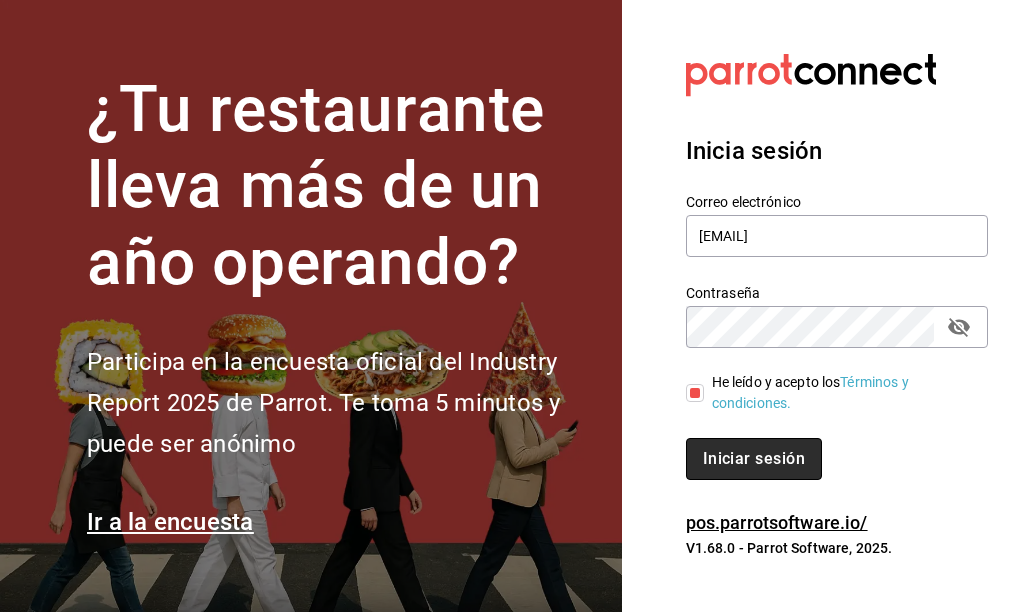 click on "Iniciar sesión" at bounding box center (754, 459) 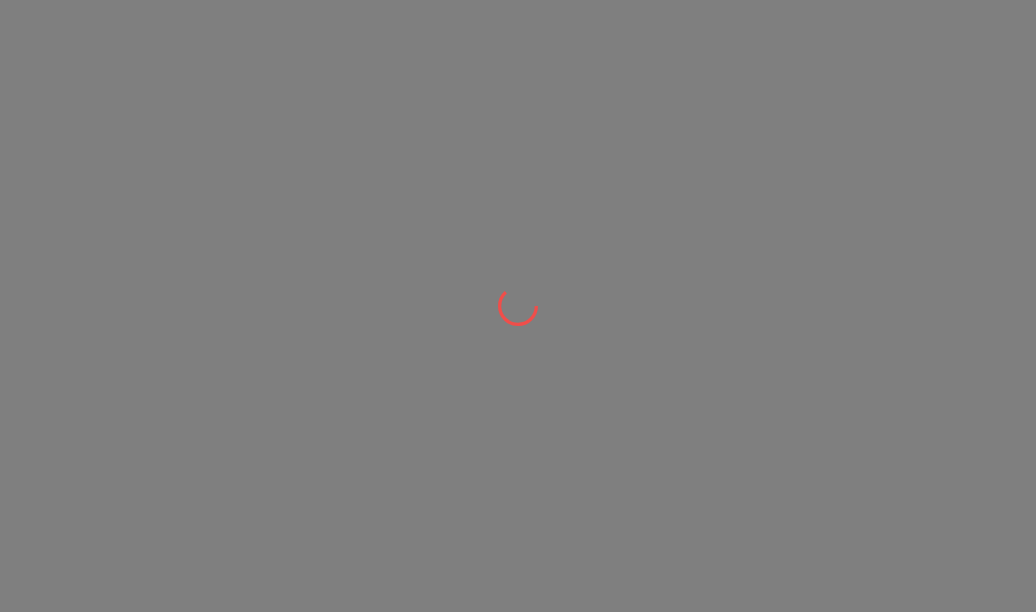scroll, scrollTop: 0, scrollLeft: 0, axis: both 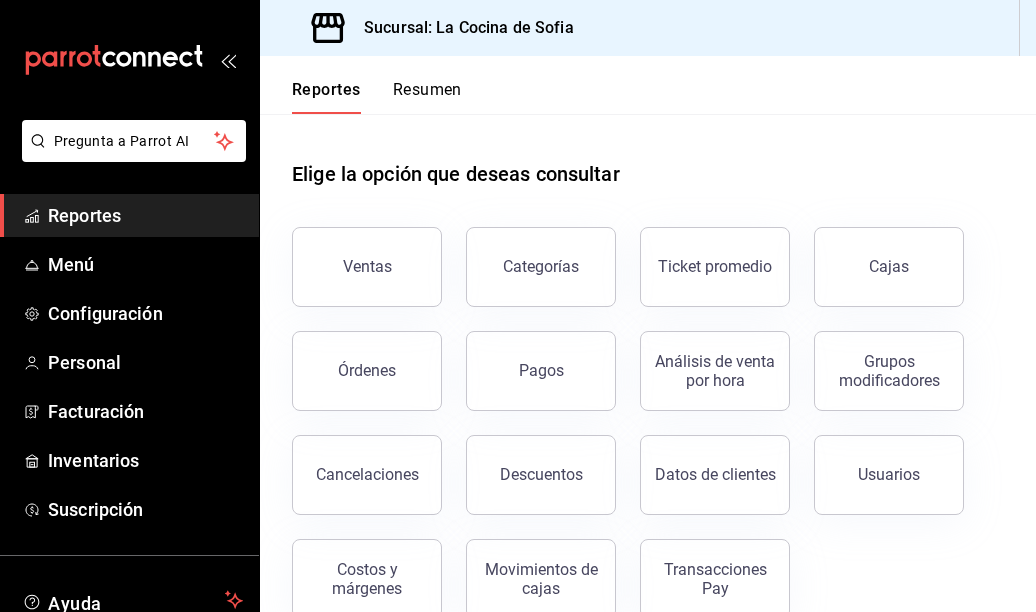 click on "Resumen" at bounding box center (427, 97) 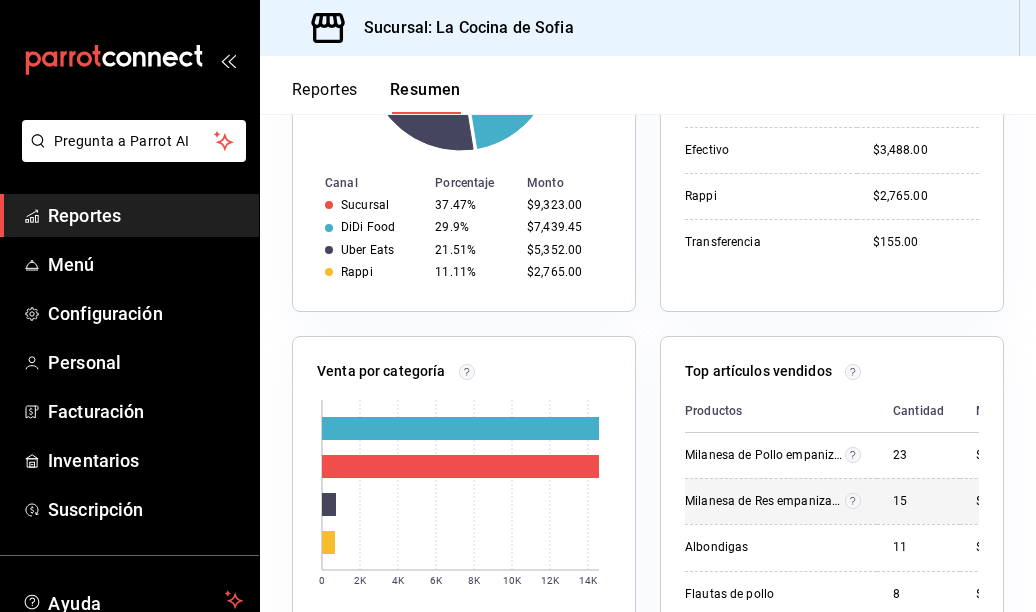 scroll, scrollTop: 1000, scrollLeft: 0, axis: vertical 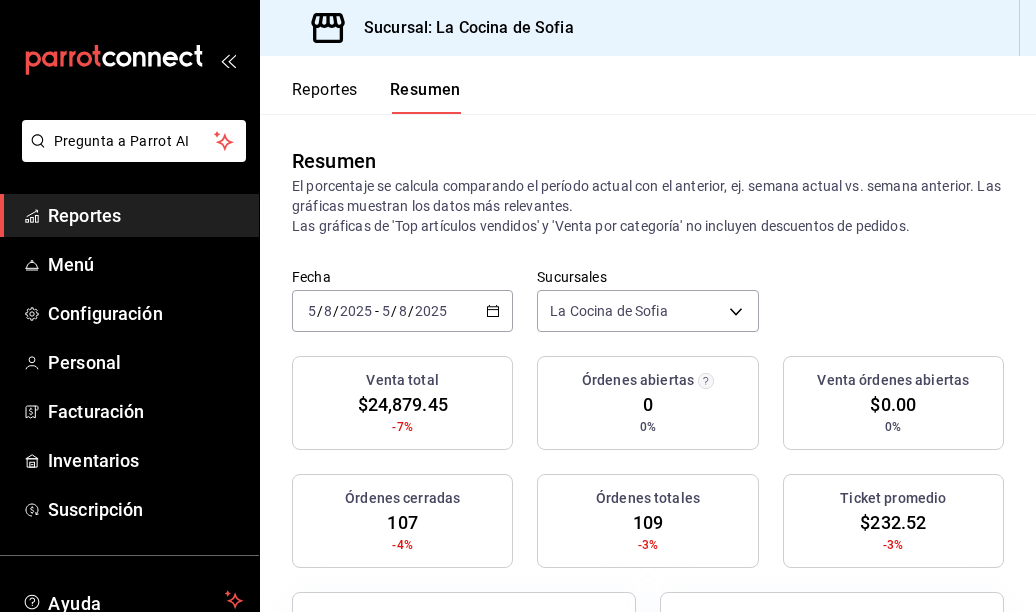 click on "Fecha [MONTH] de 2025 [DATE] - [DATE] Sucursales La Cocina de Sofia [object Object]" at bounding box center [648, 312] 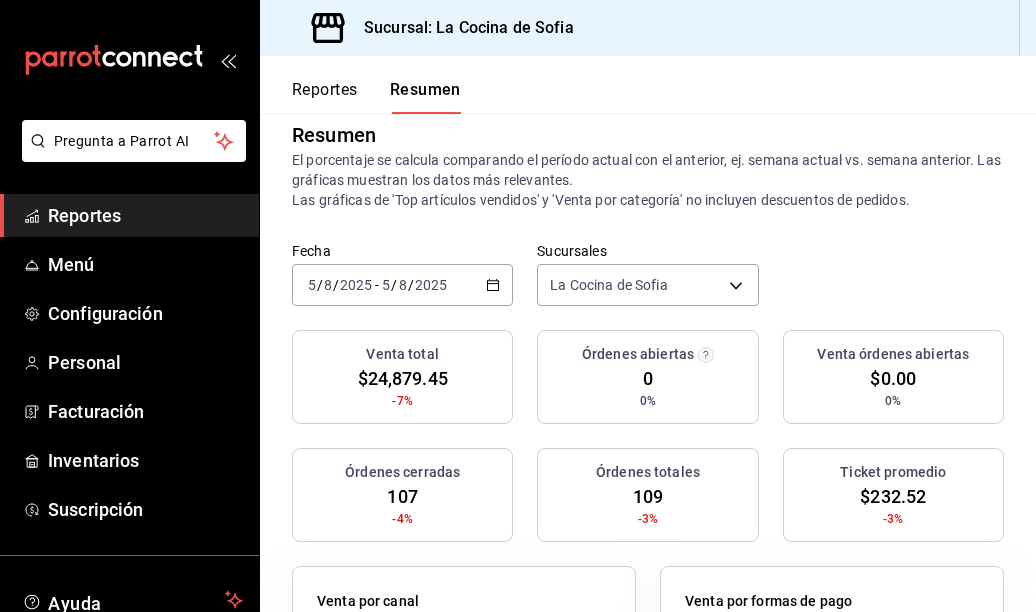 scroll, scrollTop: 0, scrollLeft: 0, axis: both 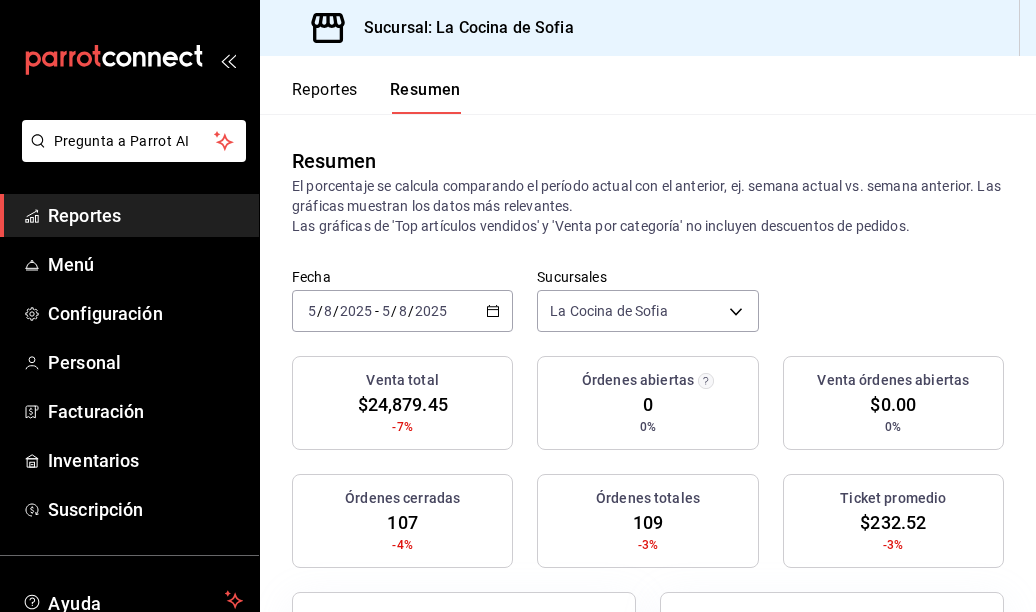 click on "Resumen El porcentaje se calcula comparando el período actual con el anterior, ej. semana actual vs. semana anterior. Las gráficas muestran los datos más relevantes.  Las gráficas de 'Top artículos vendidos' y 'Venta por categoría' no incluyen descuentos de pedidos." at bounding box center (648, 191) 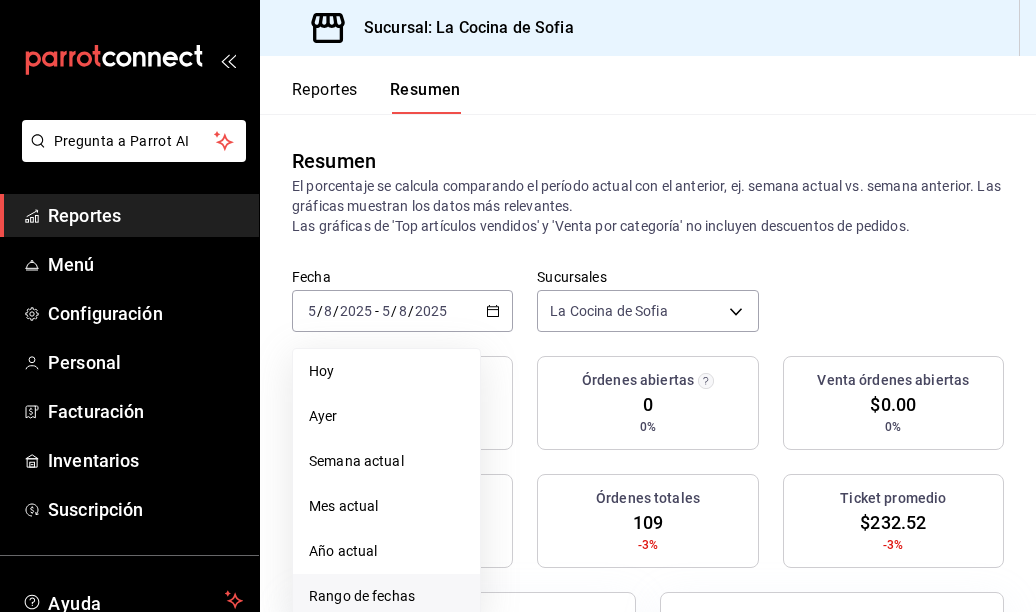 click on "Rango de fechas" at bounding box center (386, 596) 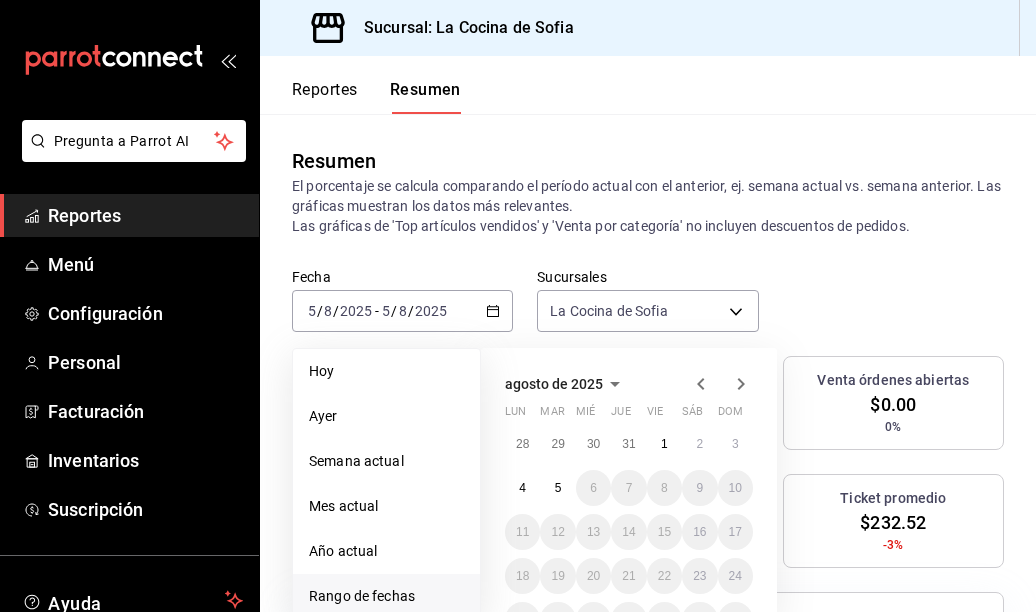 click 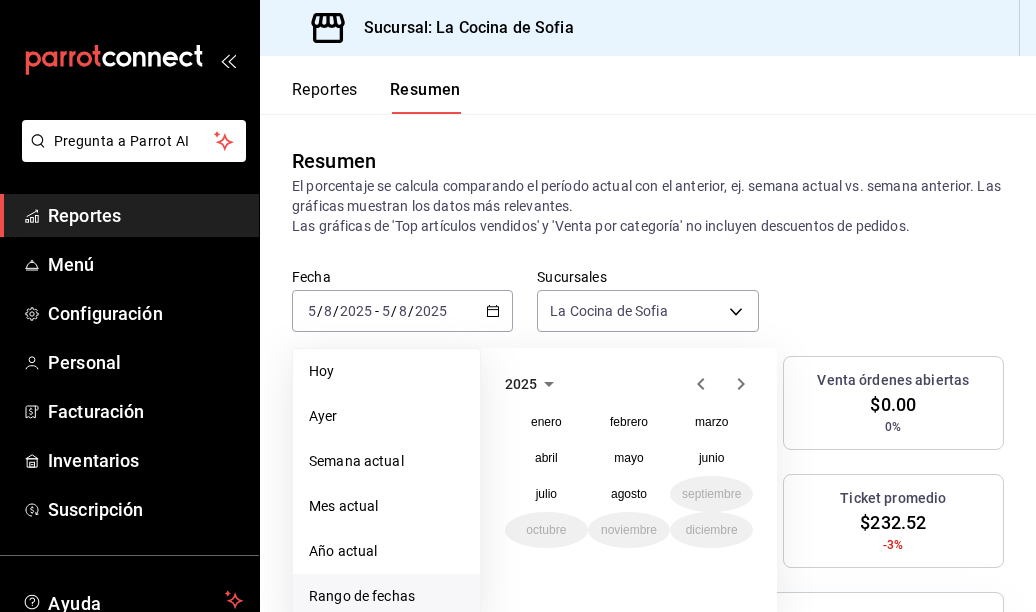 click 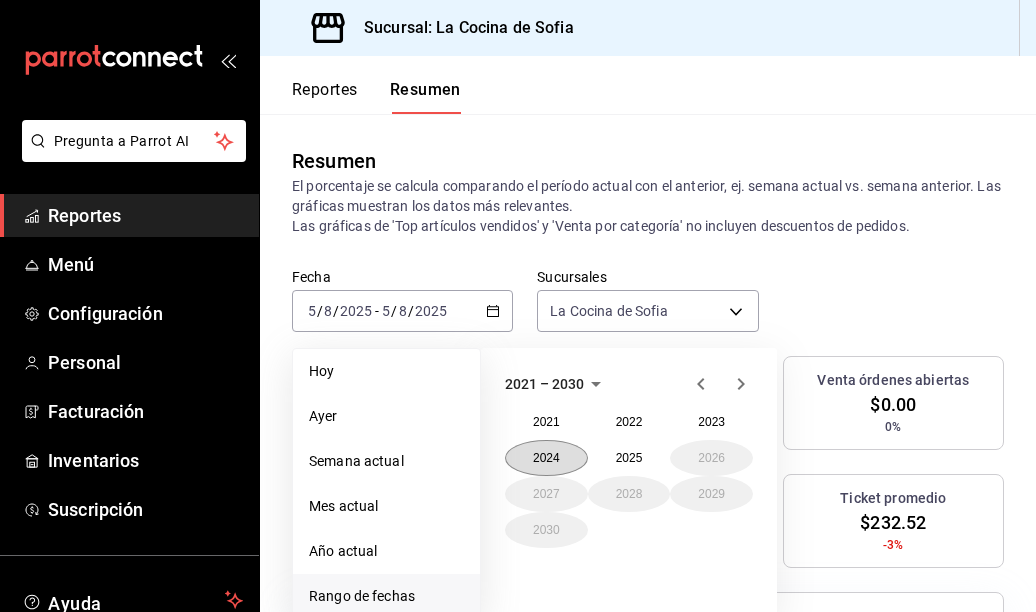click on "2024" at bounding box center [546, 458] 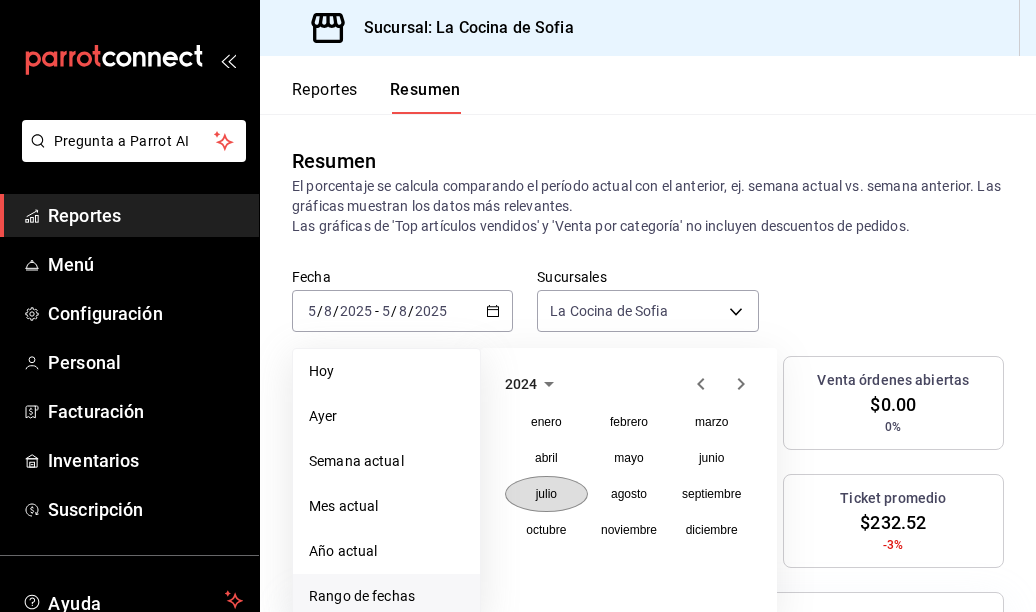 click on "julio" at bounding box center [546, 494] 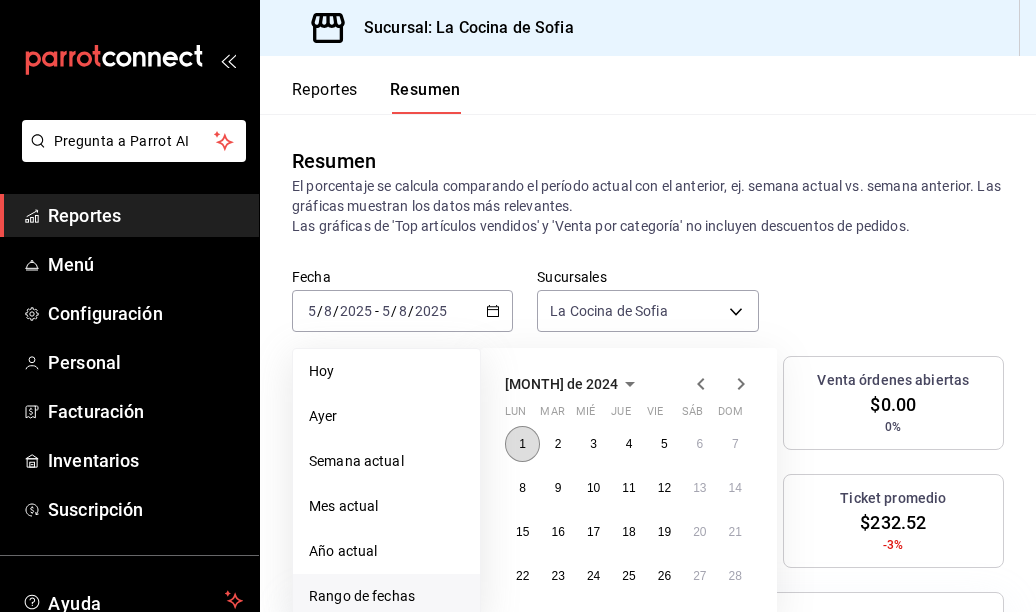 click on "1" at bounding box center [522, 444] 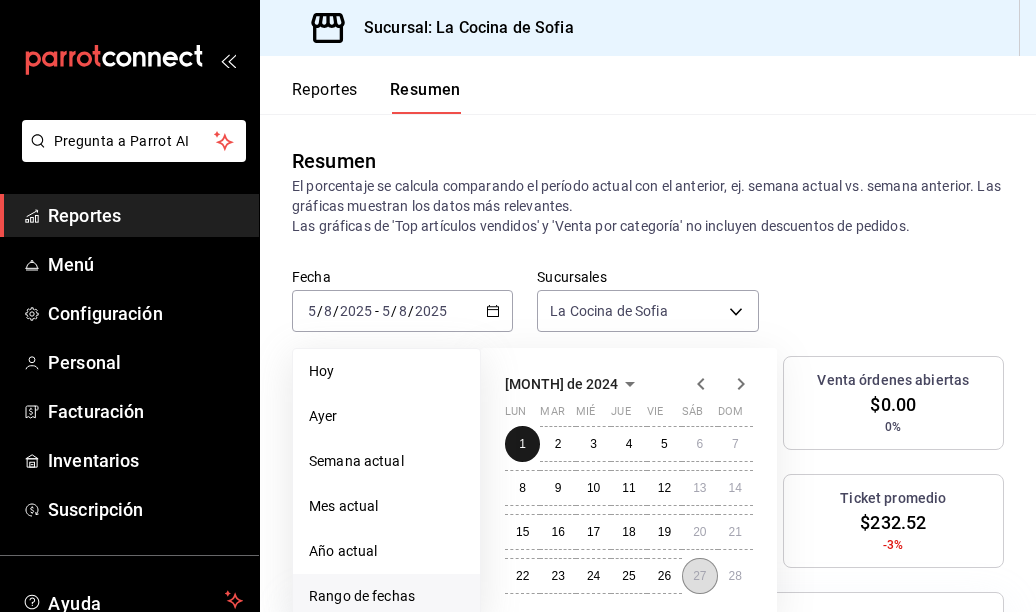 scroll, scrollTop: 100, scrollLeft: 0, axis: vertical 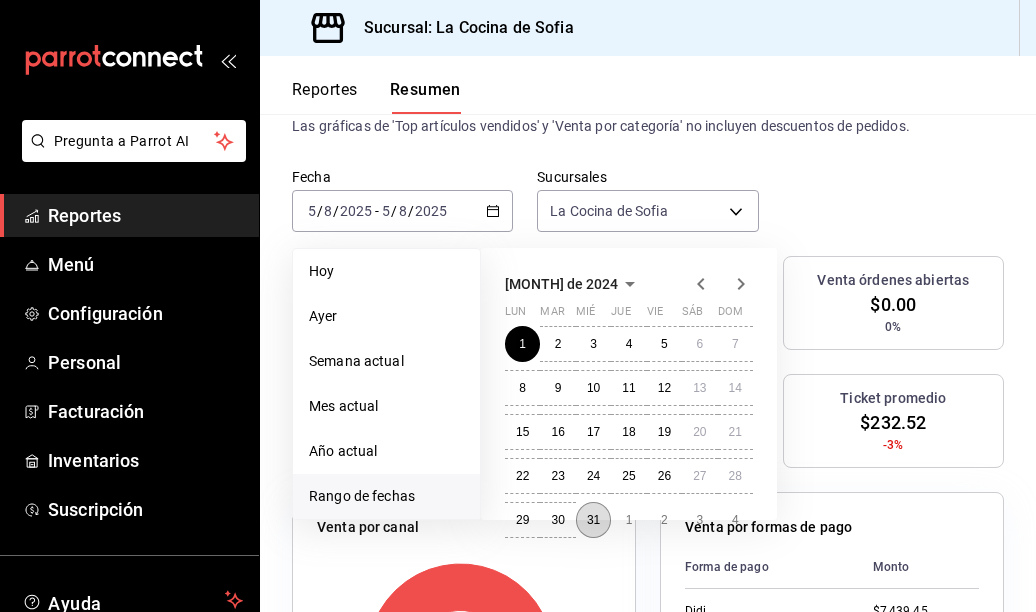 click on "31" at bounding box center [593, 520] 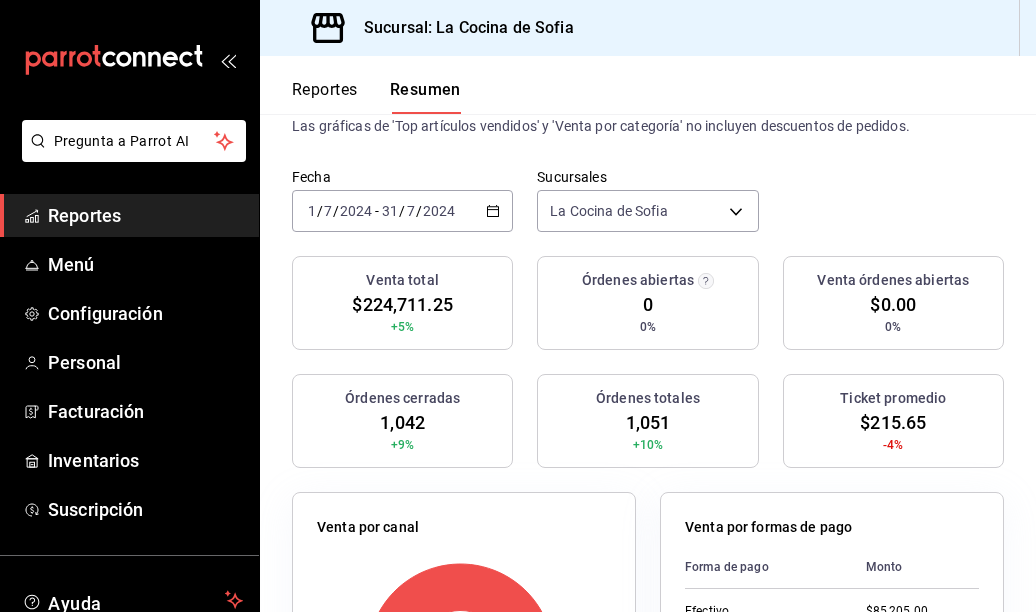 click 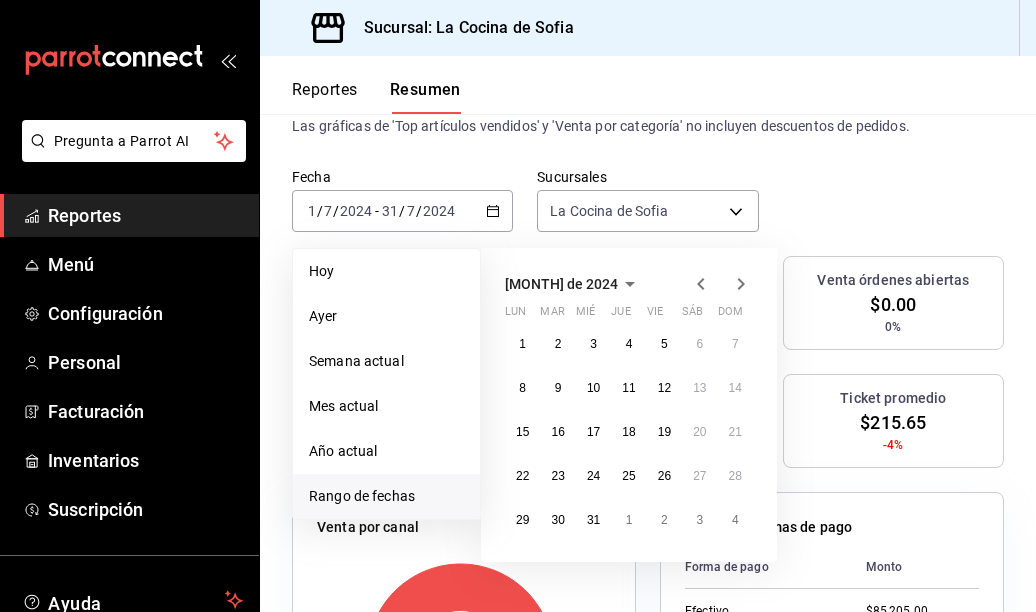click on "Rango de fechas" at bounding box center (386, 496) 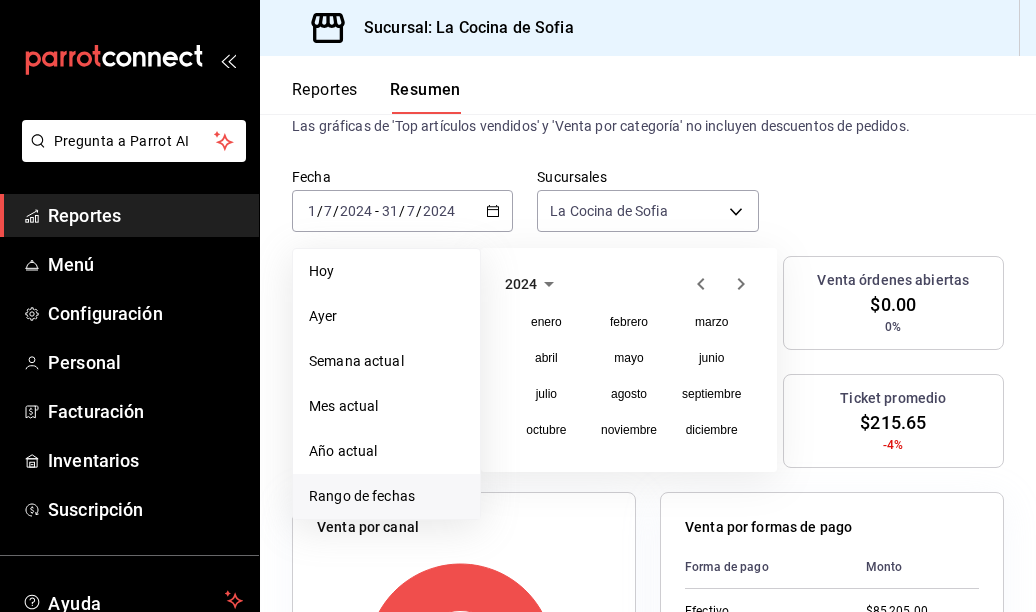 click 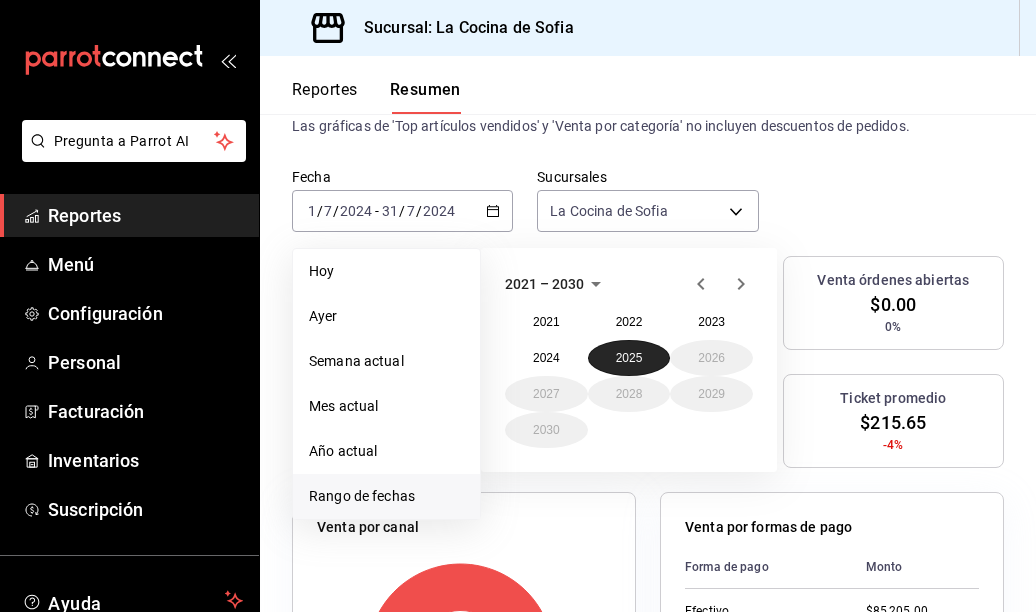 click on "2025" at bounding box center [629, 358] 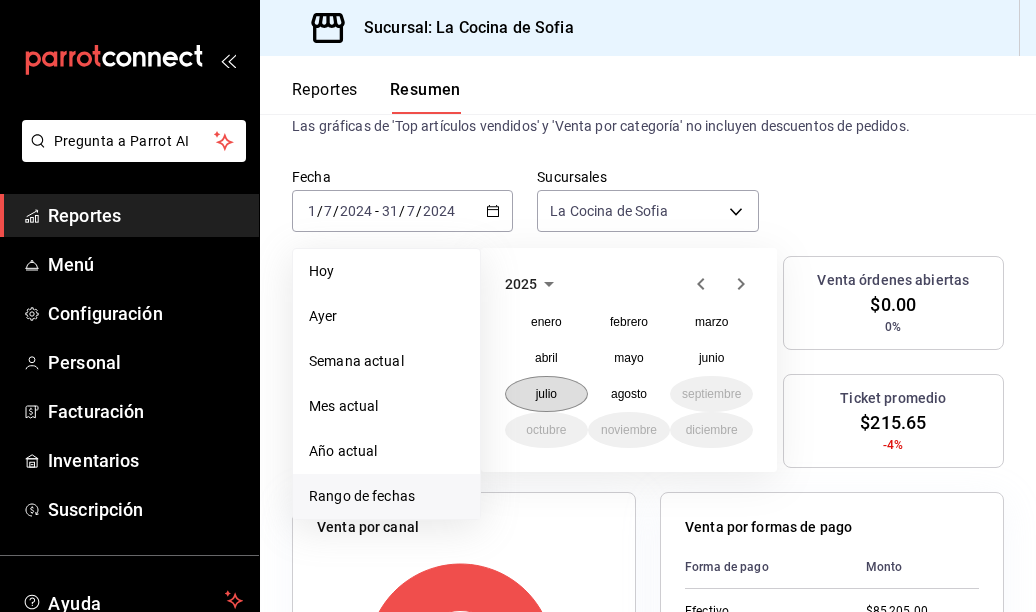 click on "julio" at bounding box center (546, 394) 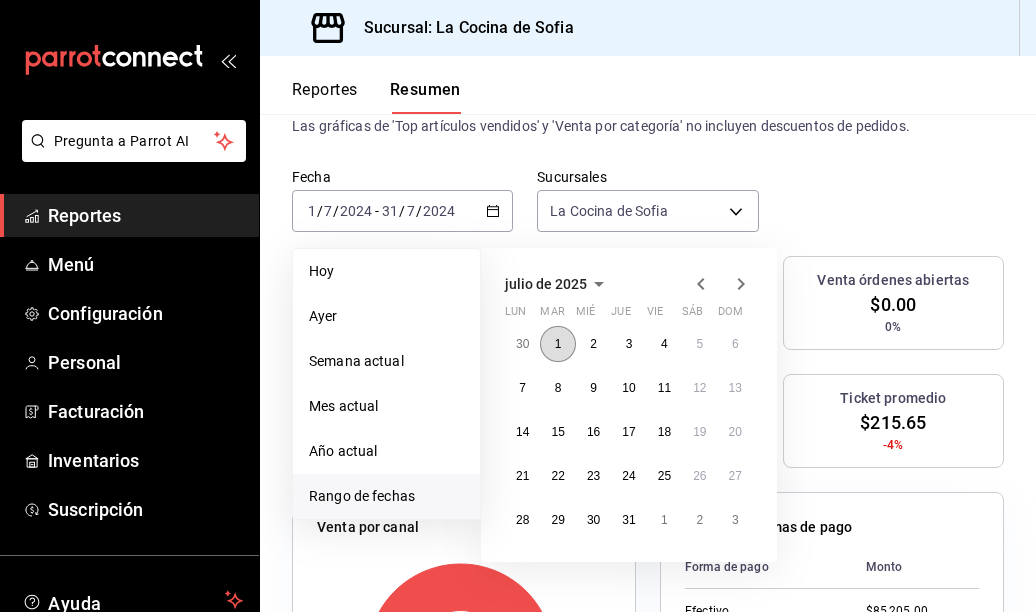 click on "1" at bounding box center (558, 344) 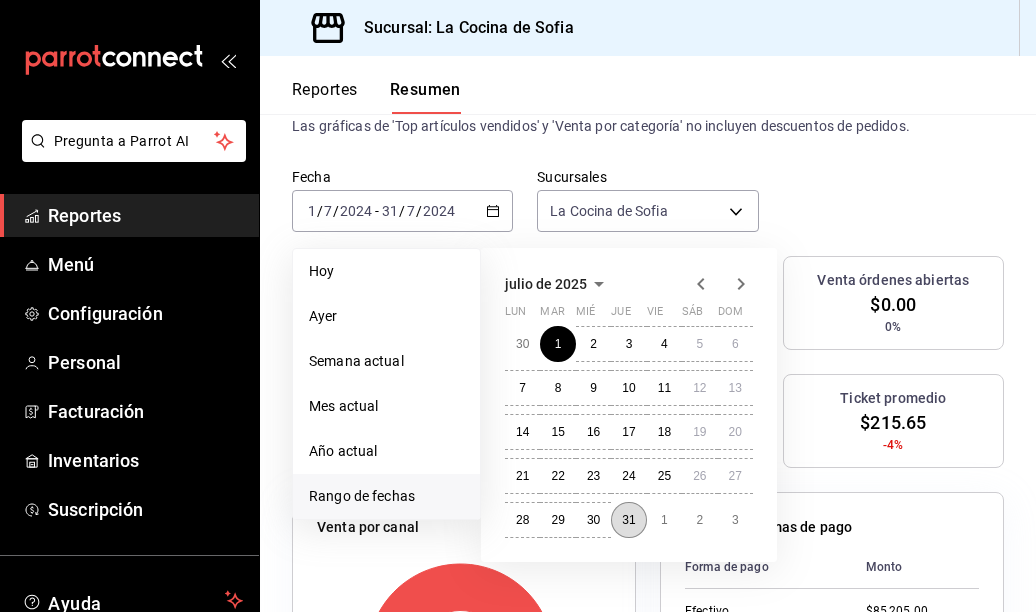 click on "31" at bounding box center [628, 520] 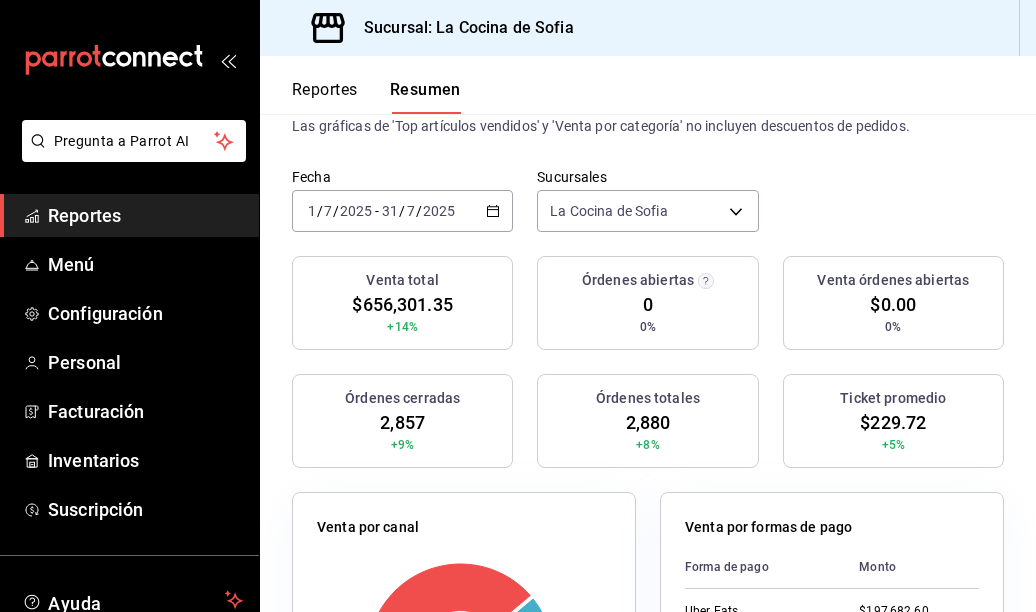 scroll, scrollTop: 0, scrollLeft: 0, axis: both 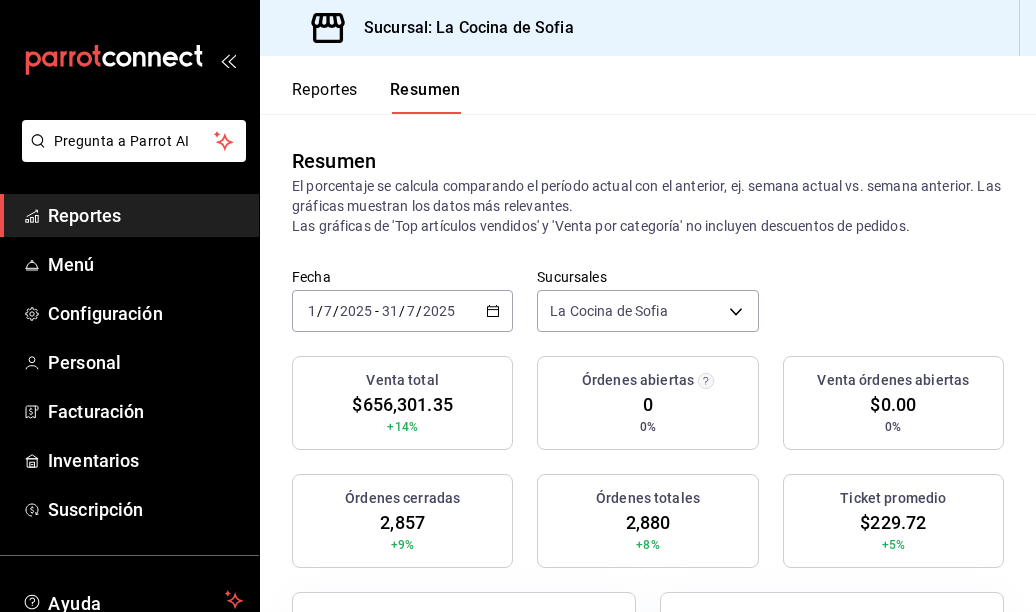 click on "Fecha [MONTH] de 2025 [DATE] - [DATE] Sucursales La Cocina de Sofia [object Object]" at bounding box center [648, 312] 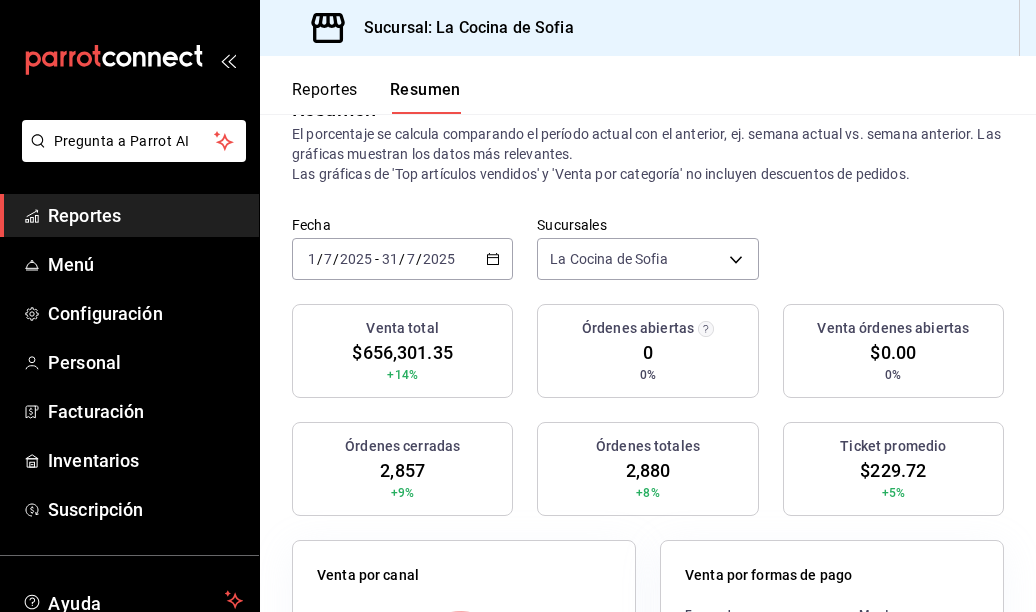 scroll, scrollTop: 0, scrollLeft: 0, axis: both 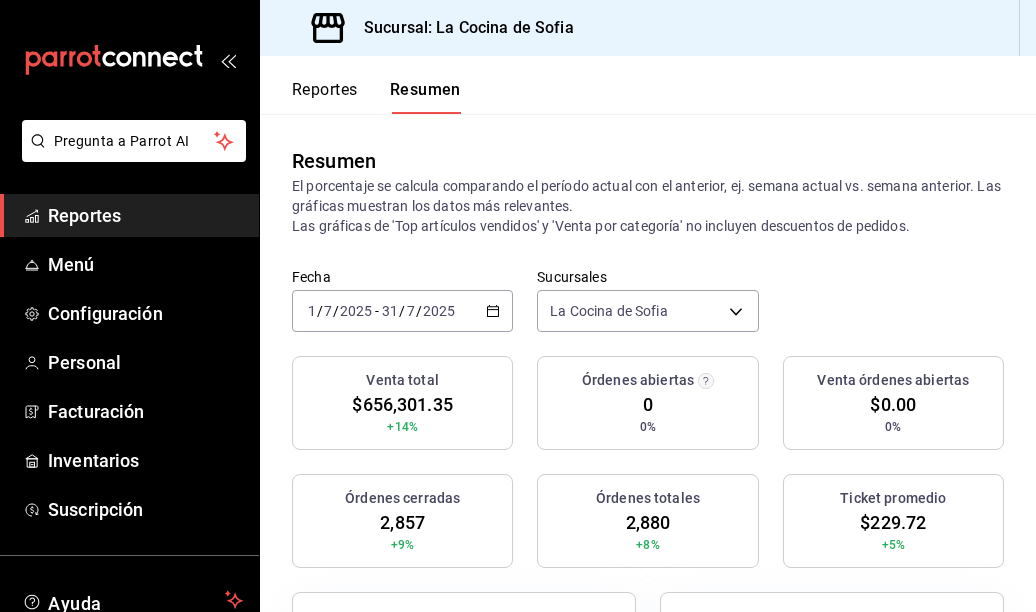 click on "Fecha [MONTH] de 2025 [DATE] - [DATE] Sucursales La Cocina de Sofia [object Object]" at bounding box center (648, 312) 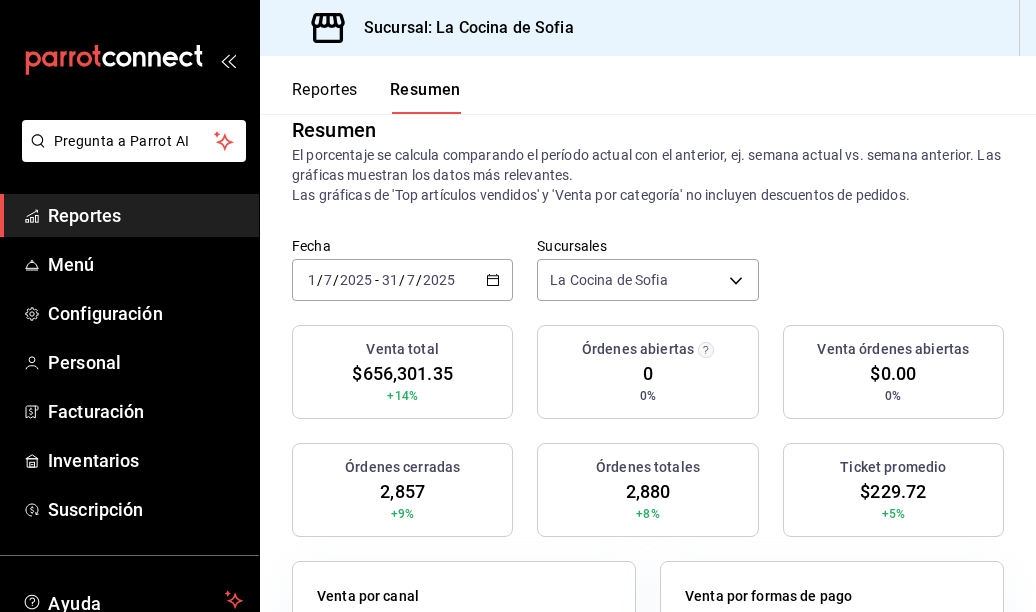scroll, scrollTop: 0, scrollLeft: 0, axis: both 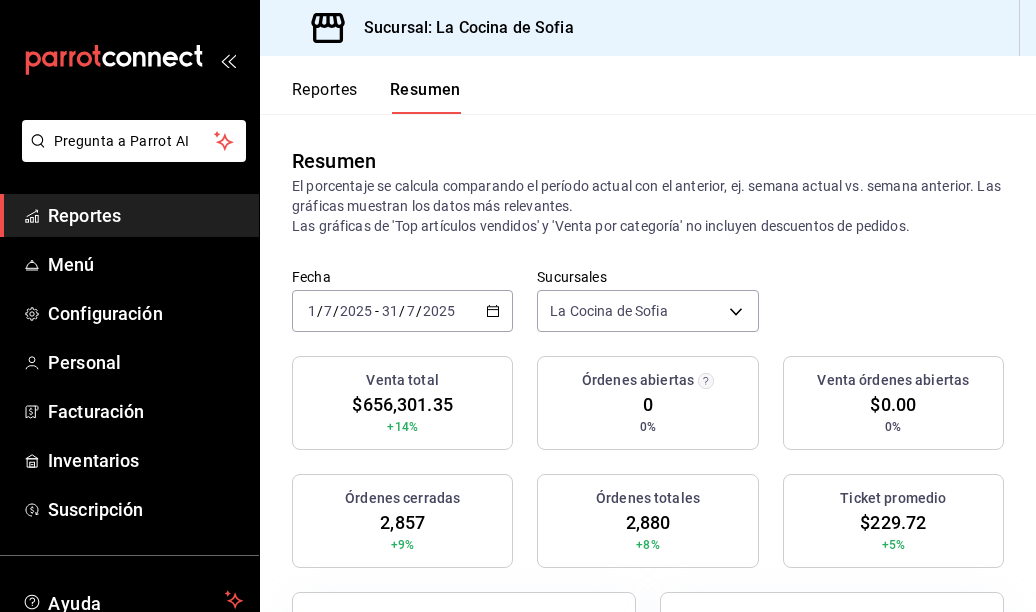 click on "Resumen El porcentaje se calcula comparando el período actual con el anterior, ej. semana actual vs. semana anterior. Las gráficas muestran los datos más relevantes.  Las gráficas de 'Top artículos vendidos' y 'Venta por categoría' no incluyen descuentos de pedidos." at bounding box center (648, 191) 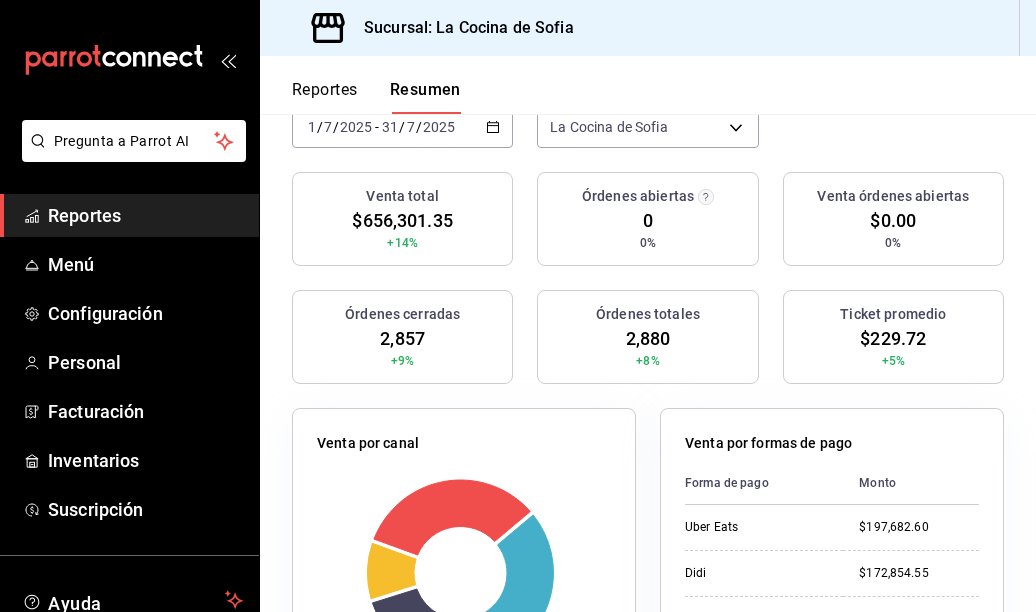 scroll, scrollTop: 0, scrollLeft: 0, axis: both 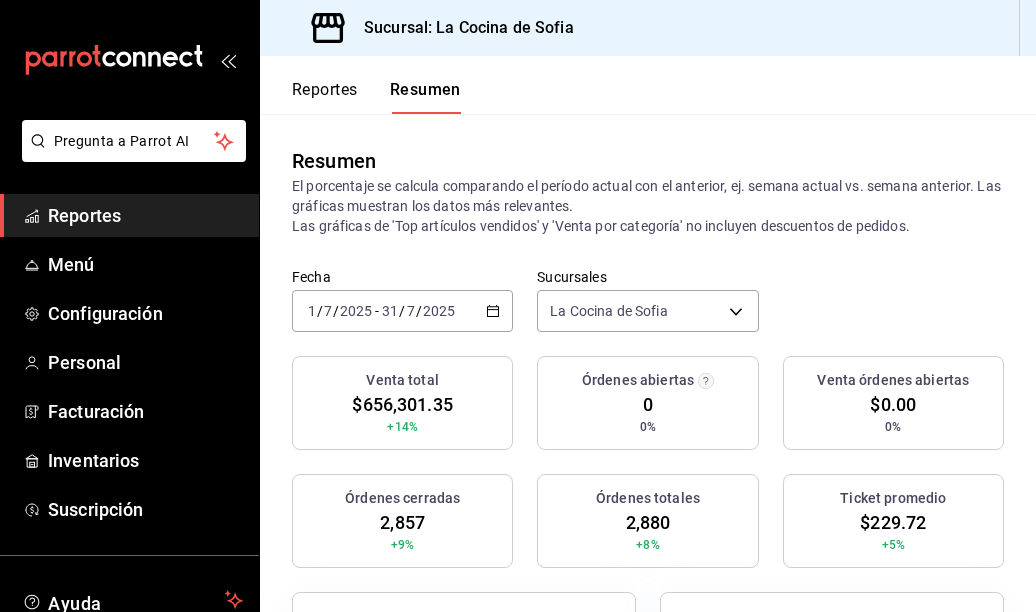 click on "Resumen El porcentaje se calcula comparando el período actual con el anterior, ej. semana actual vs. semana anterior. Las gráficas muestran los datos más relevantes.  Las gráficas de 'Top artículos vendidos' y 'Venta por categoría' no incluyen descuentos de pedidos." at bounding box center (648, 191) 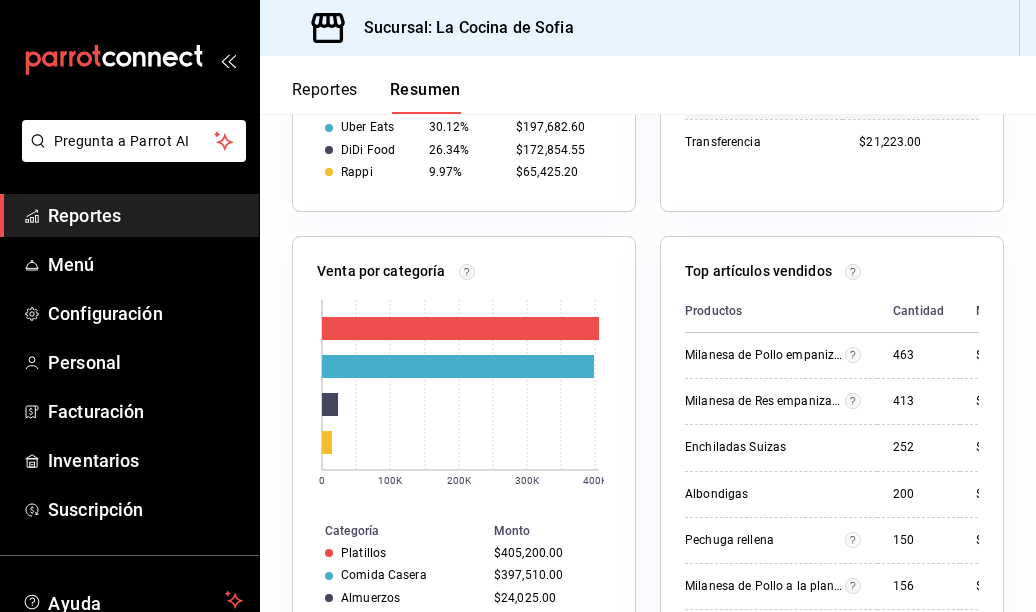 scroll, scrollTop: 900, scrollLeft: 0, axis: vertical 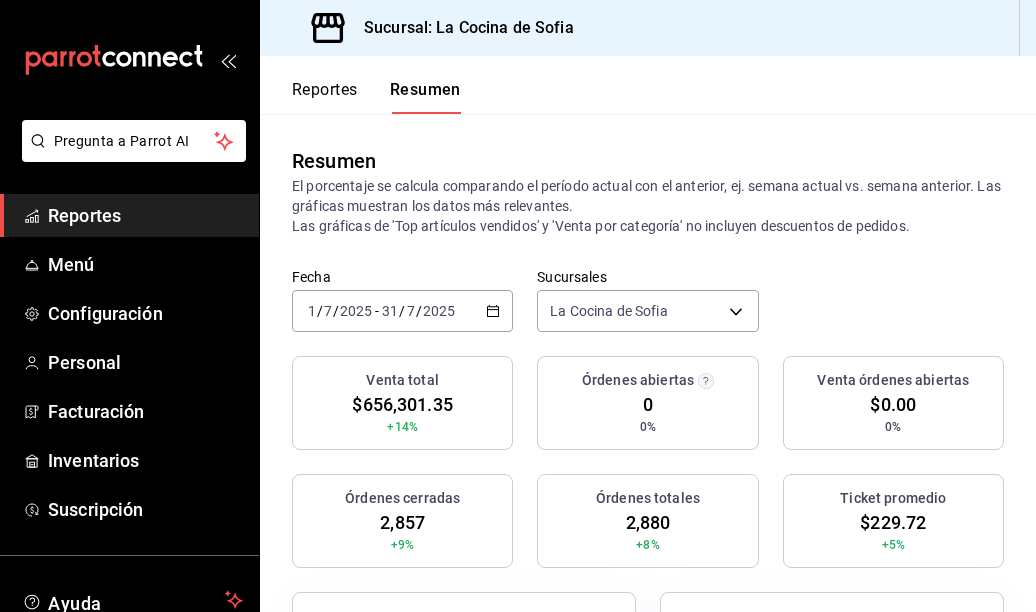 click on "Fecha [MONTH] de 2025 [DATE] - [DATE] Sucursales La Cocina de Sofia [object Object]" at bounding box center [648, 312] 